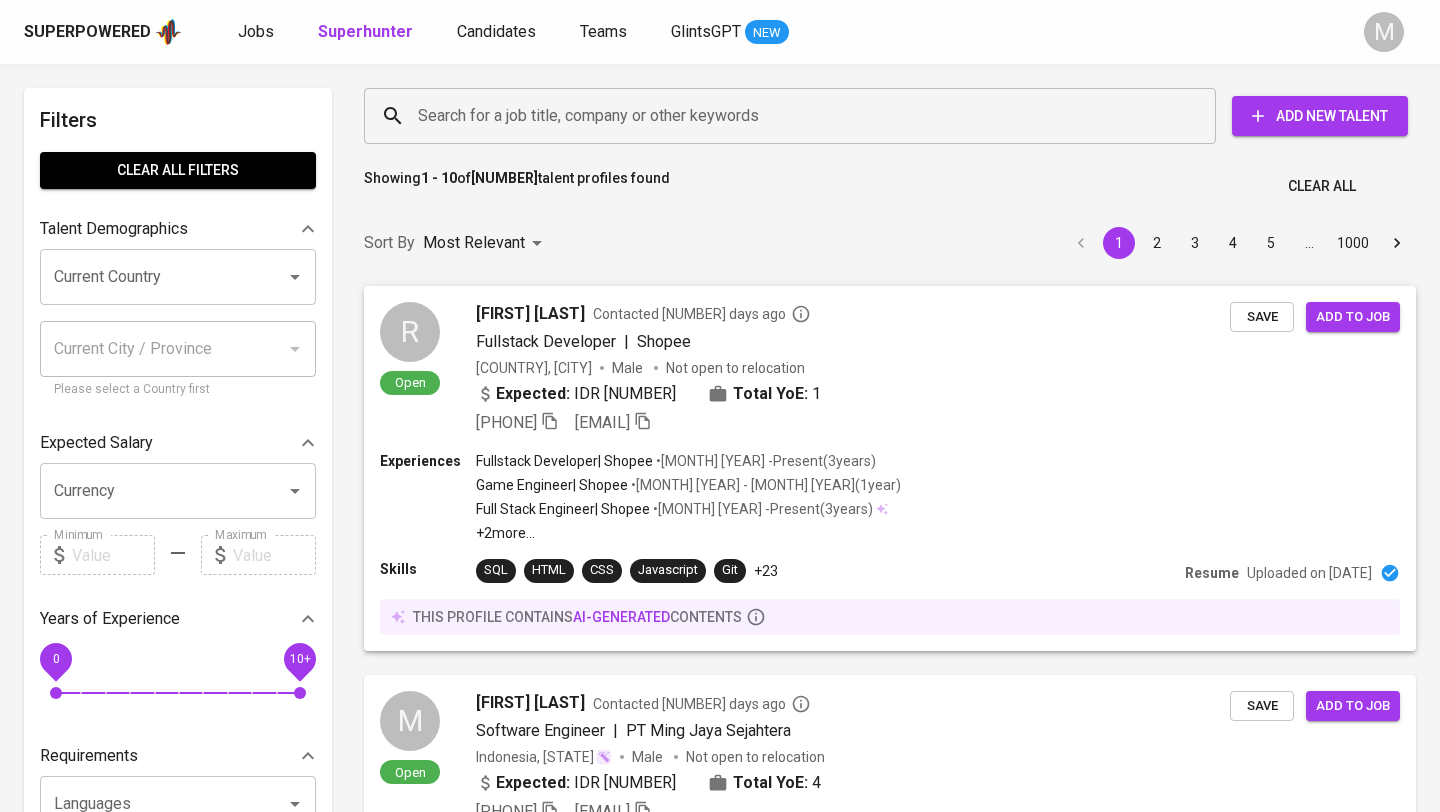 scroll, scrollTop: 0, scrollLeft: 0, axis: both 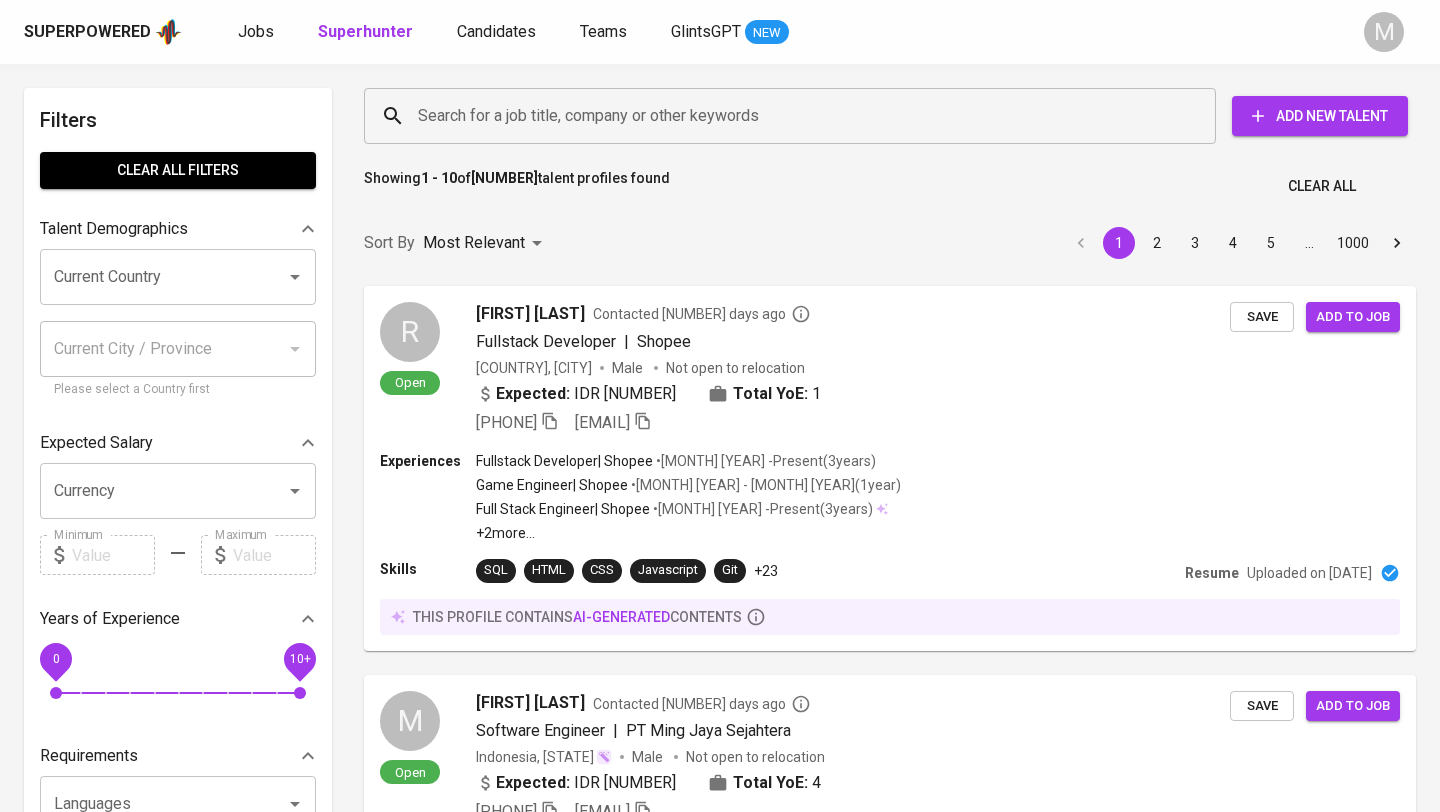 click on "Superpowered" at bounding box center (87, 32) 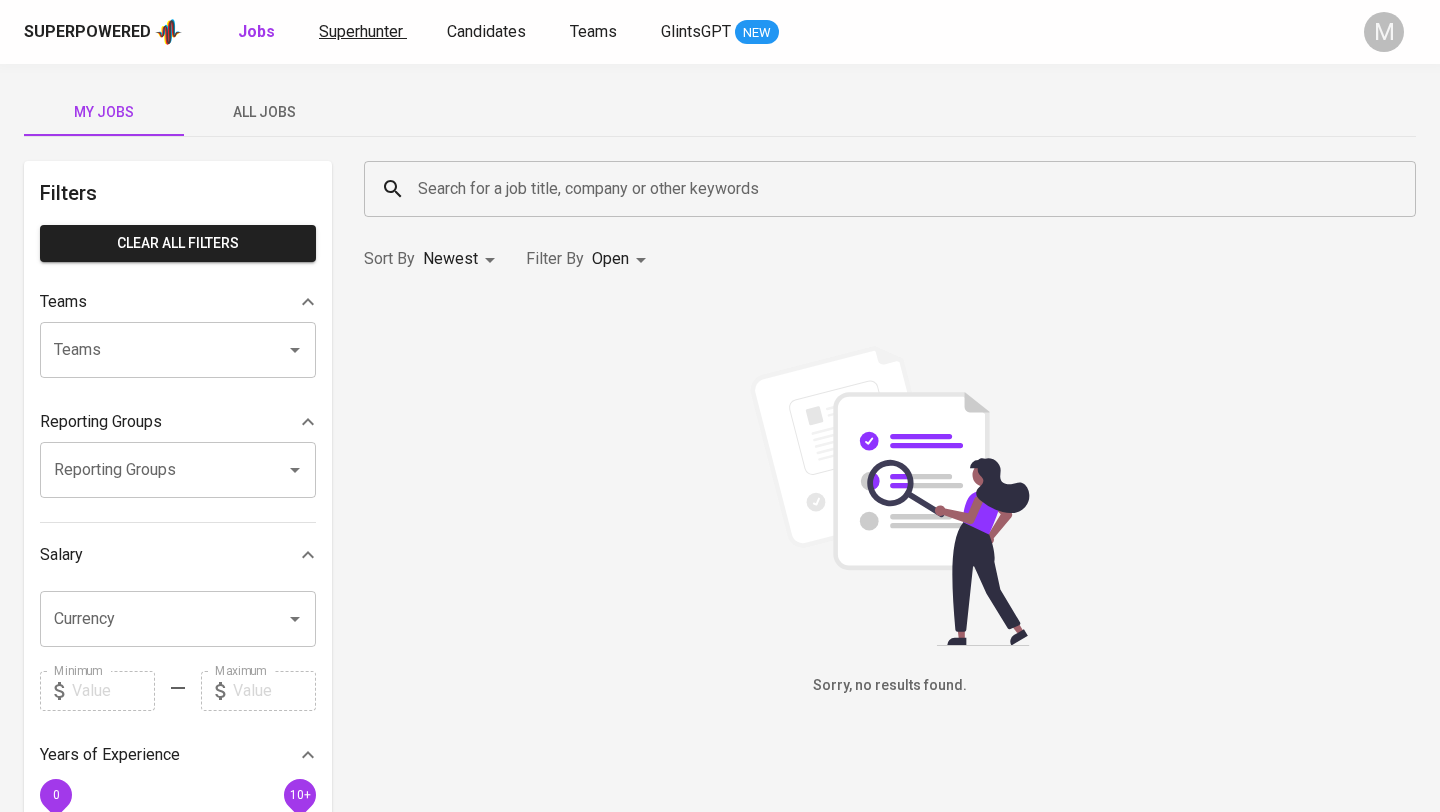click on "Superhunter" at bounding box center (361, 31) 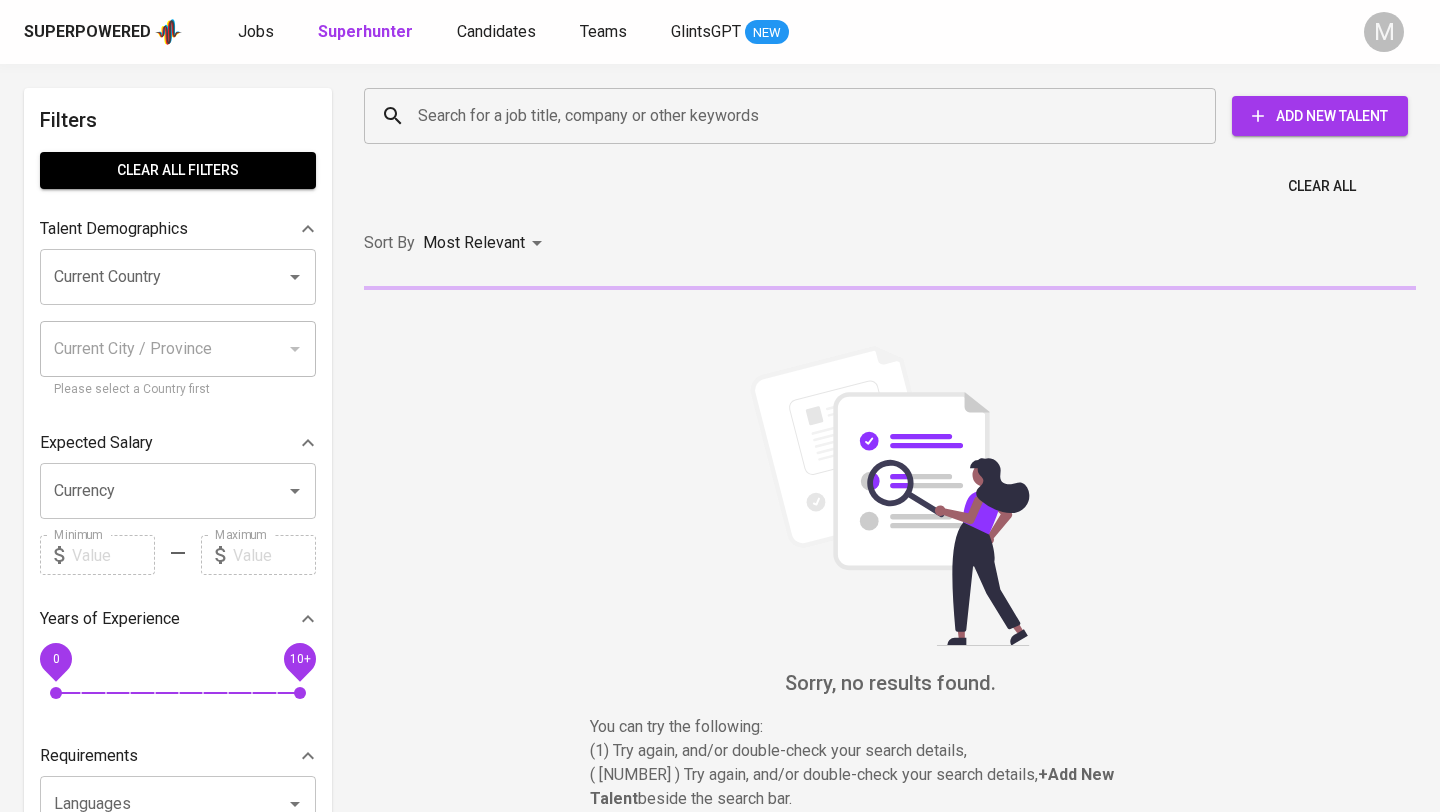 click on "Search for a job title, company or other keywords" at bounding box center (795, 116) 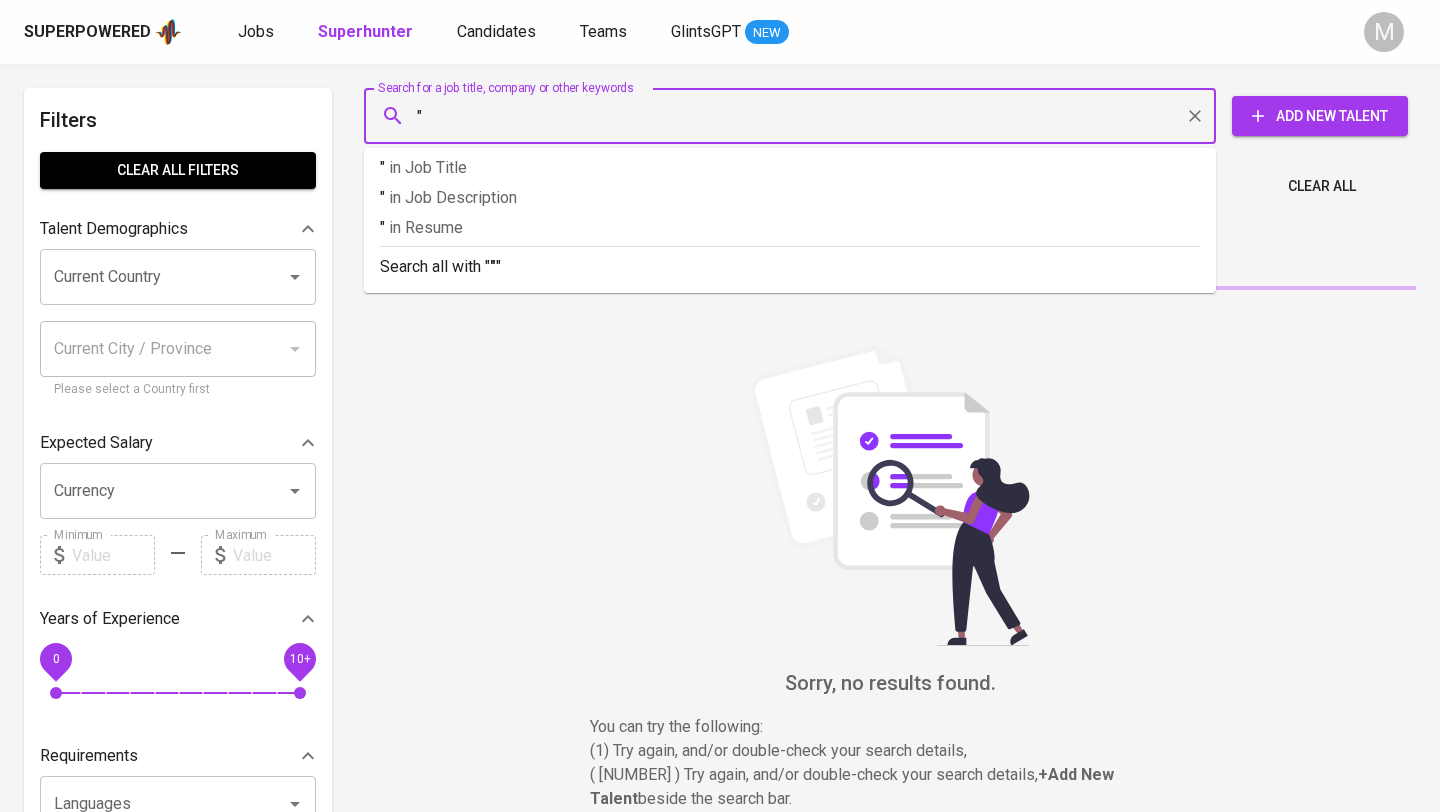 paste on "[EMAIL]" 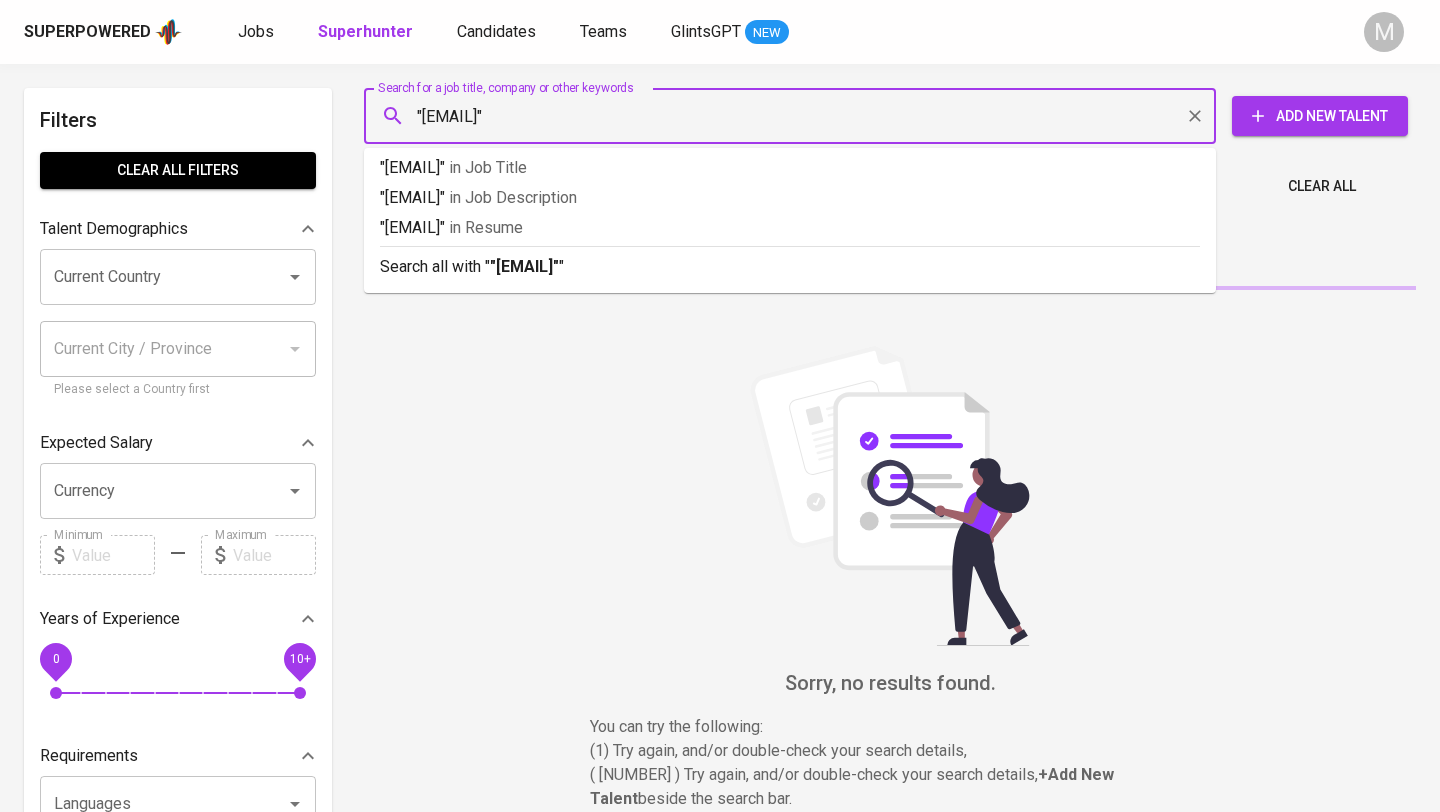 type 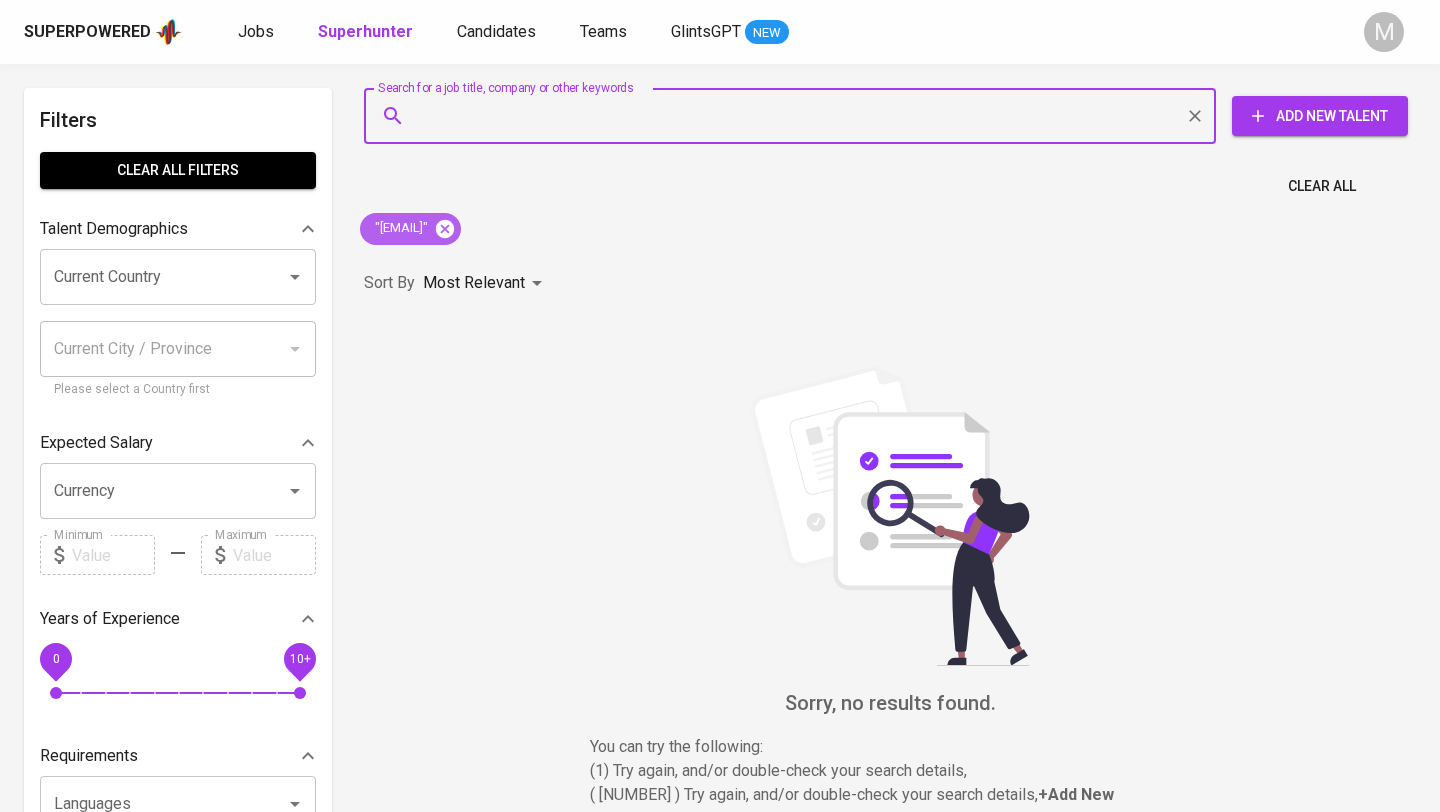 click at bounding box center [445, 229] 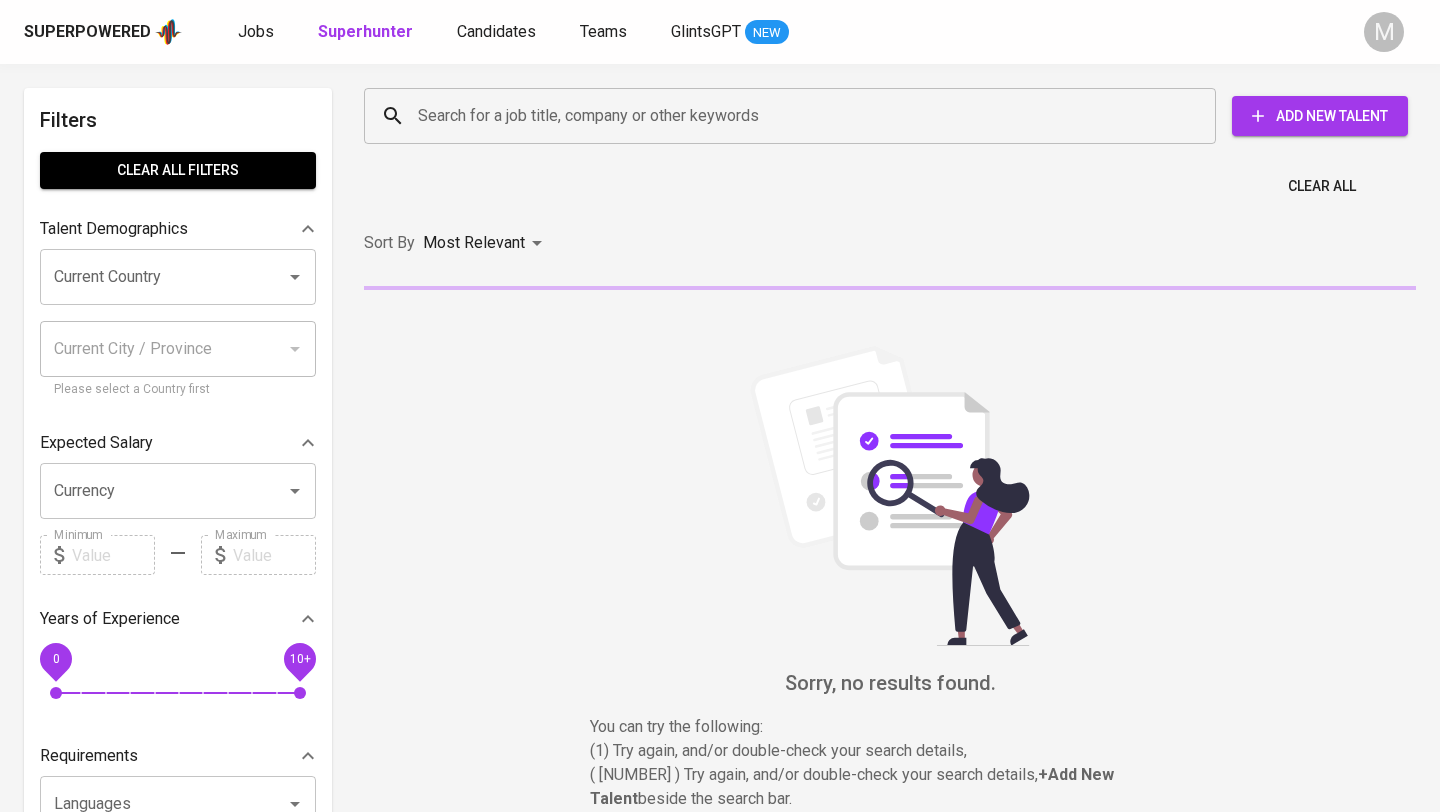 click on "Superpowered" at bounding box center [87, 32] 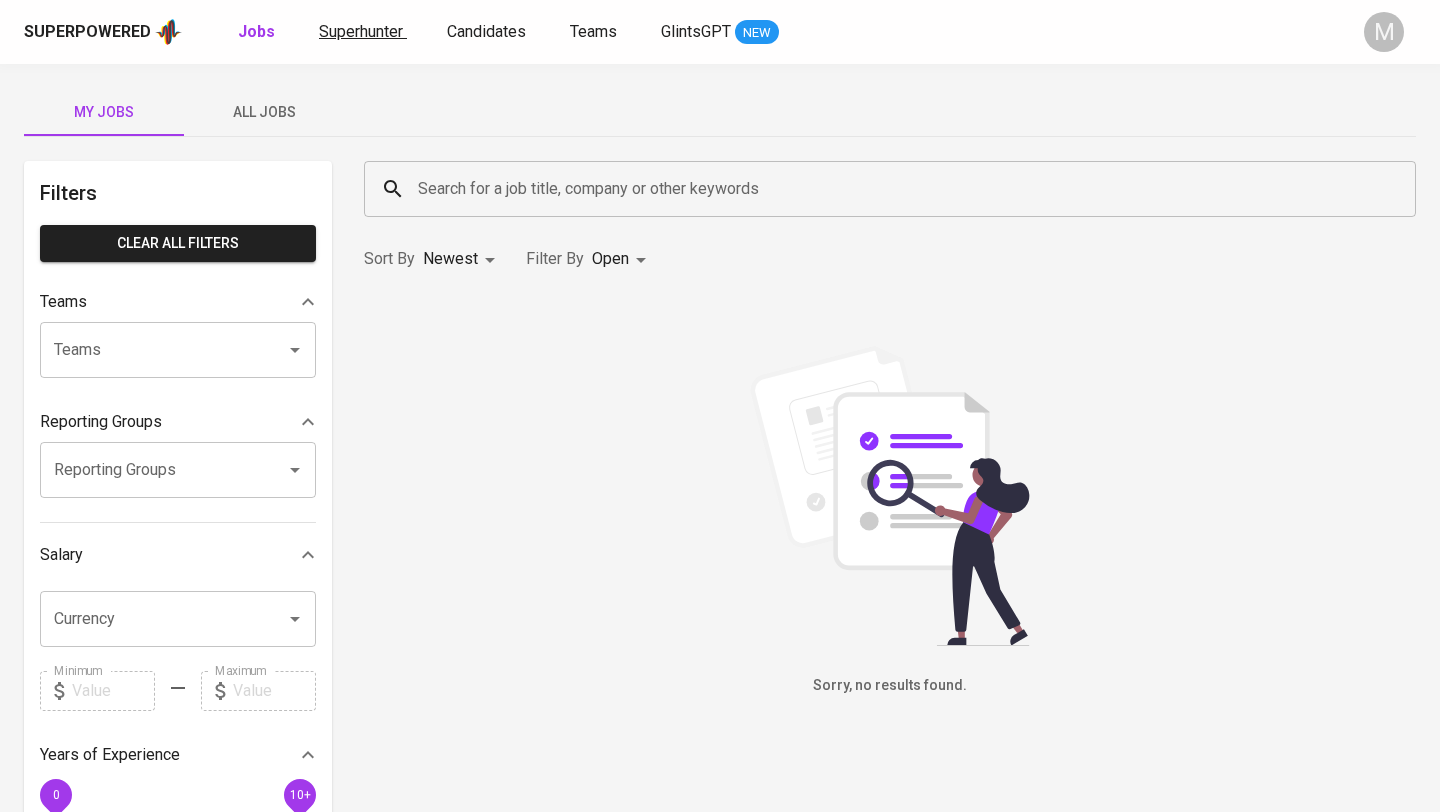 click on "Superhunter" at bounding box center [361, 31] 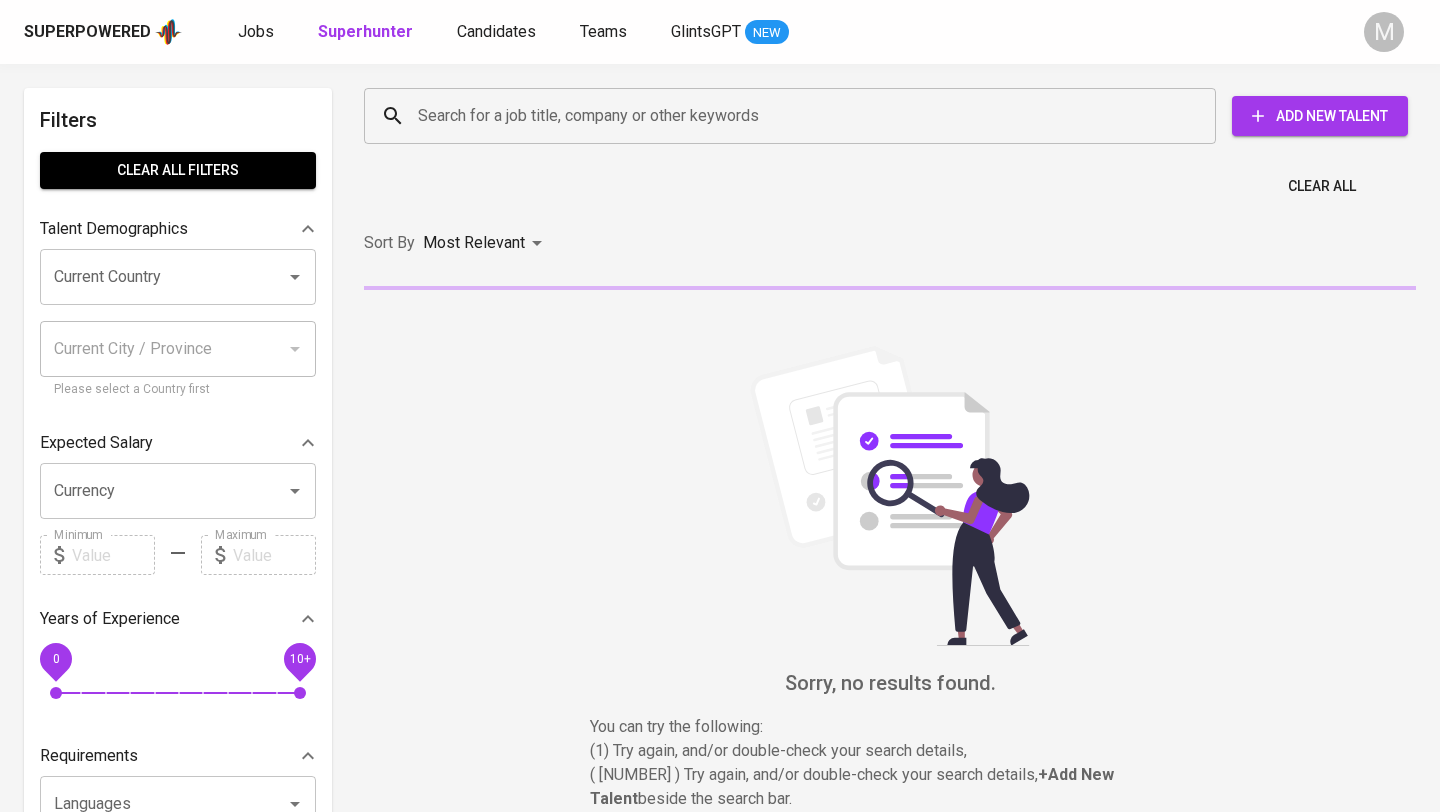click on "Search for a job title, company or other keywords" at bounding box center [795, 116] 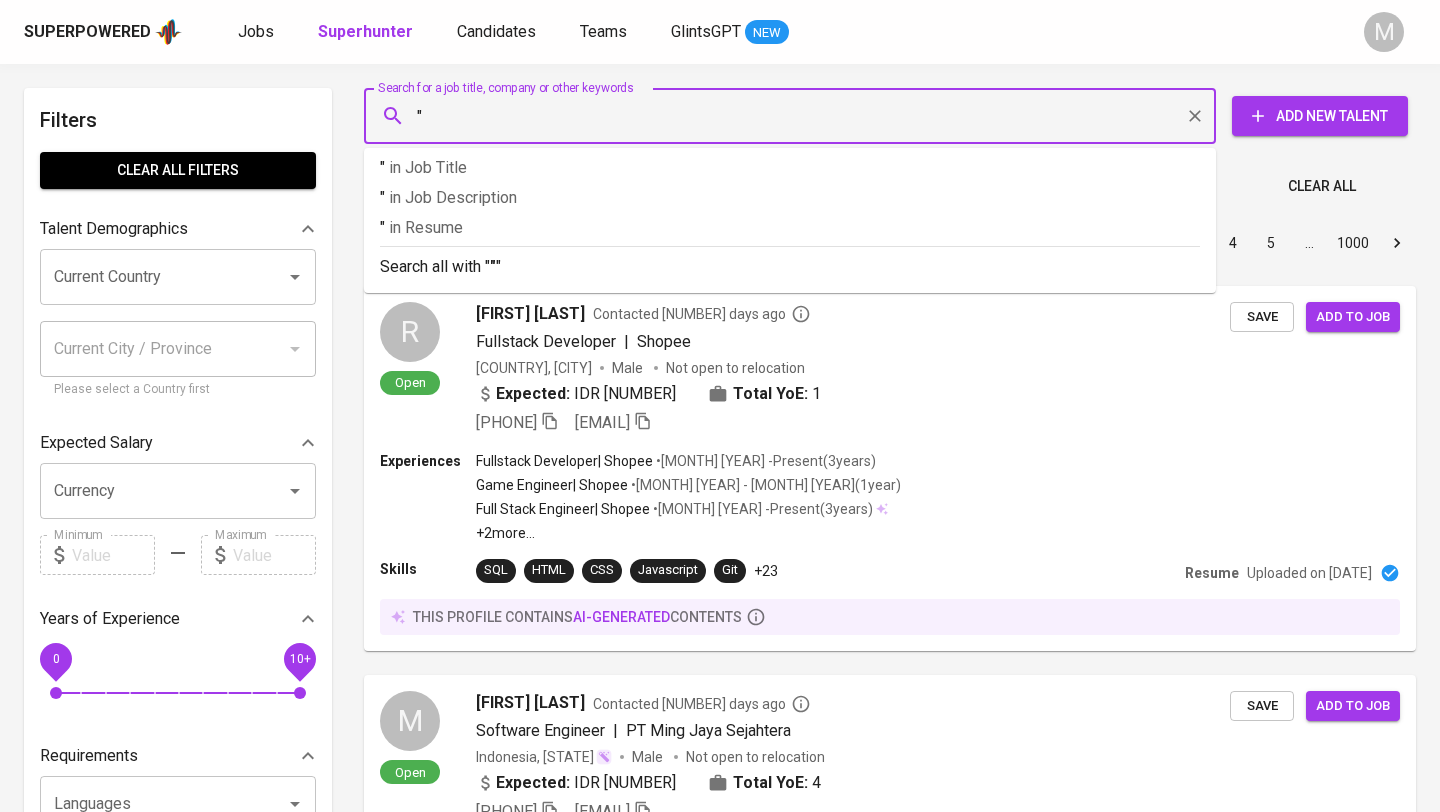 paste on "[EMAIL]" 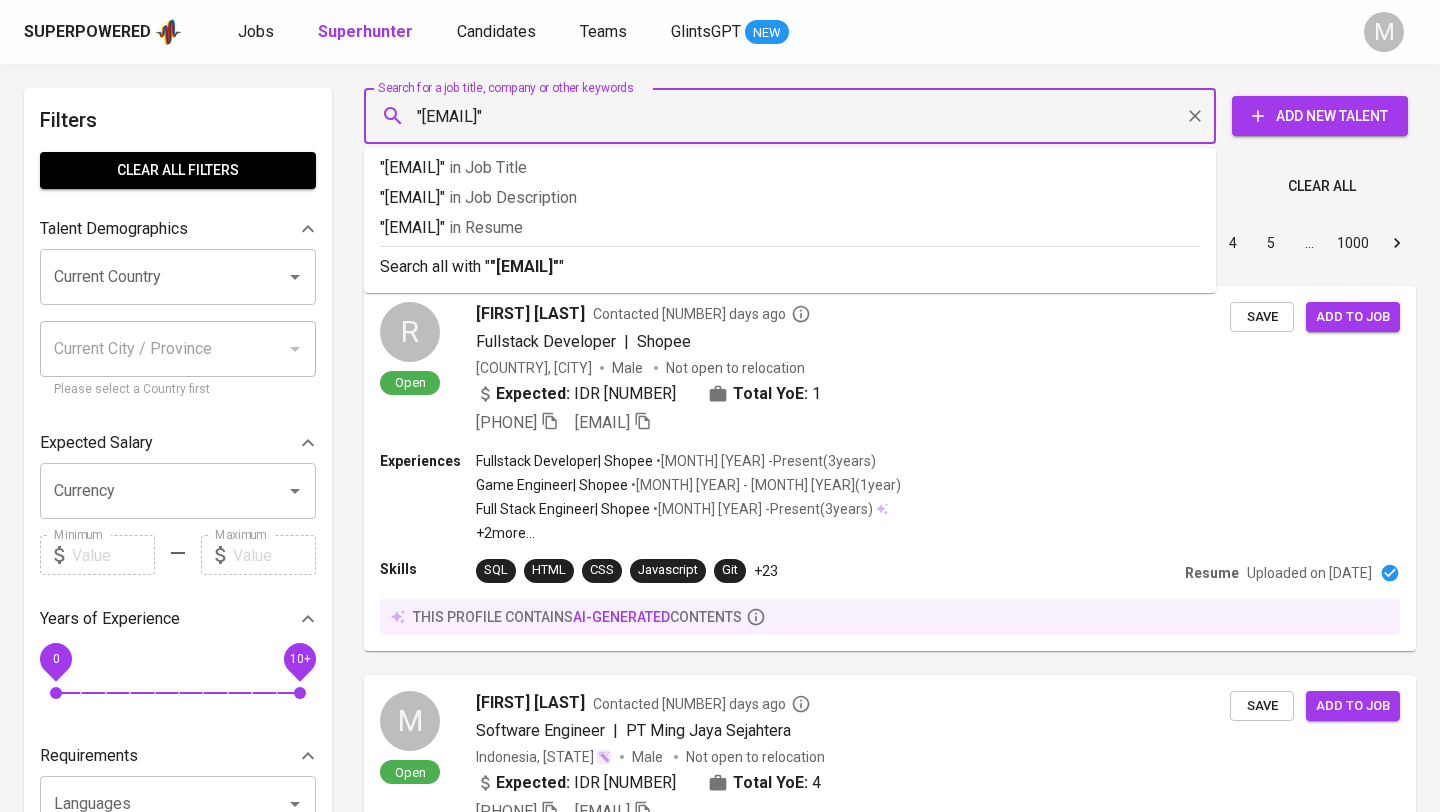 type 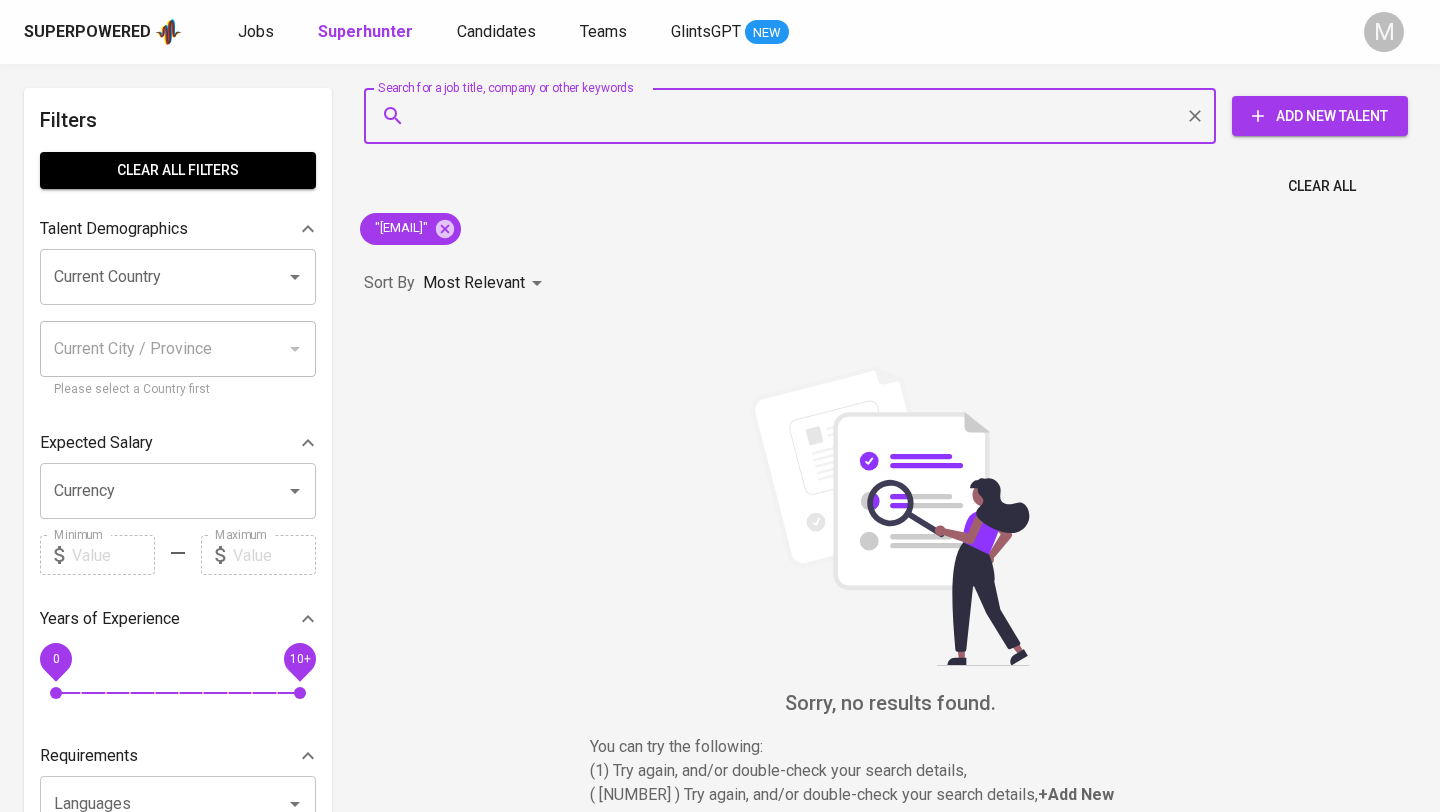 click on "Clear All" at bounding box center (1322, 186) 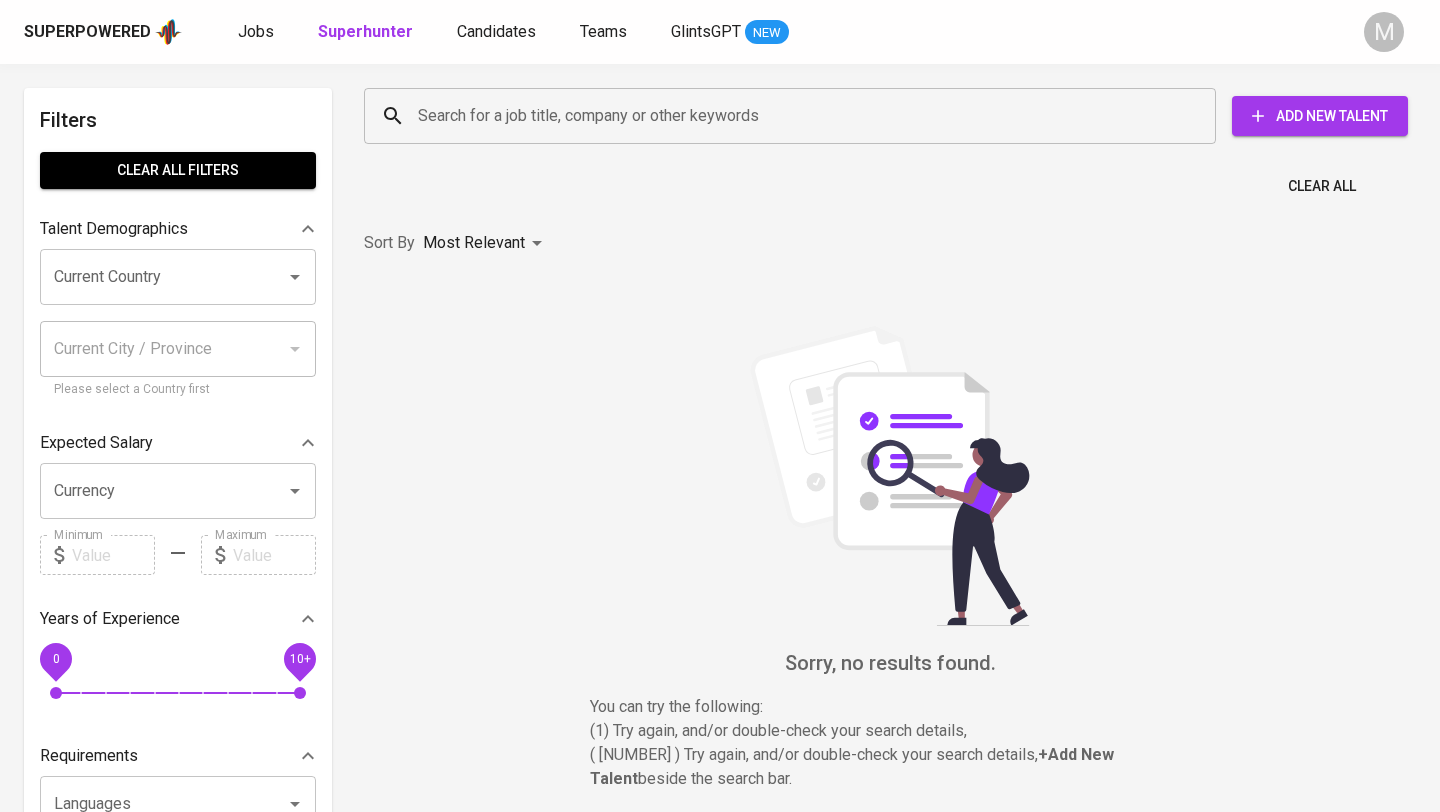 click on "Superpowered" at bounding box center (87, 32) 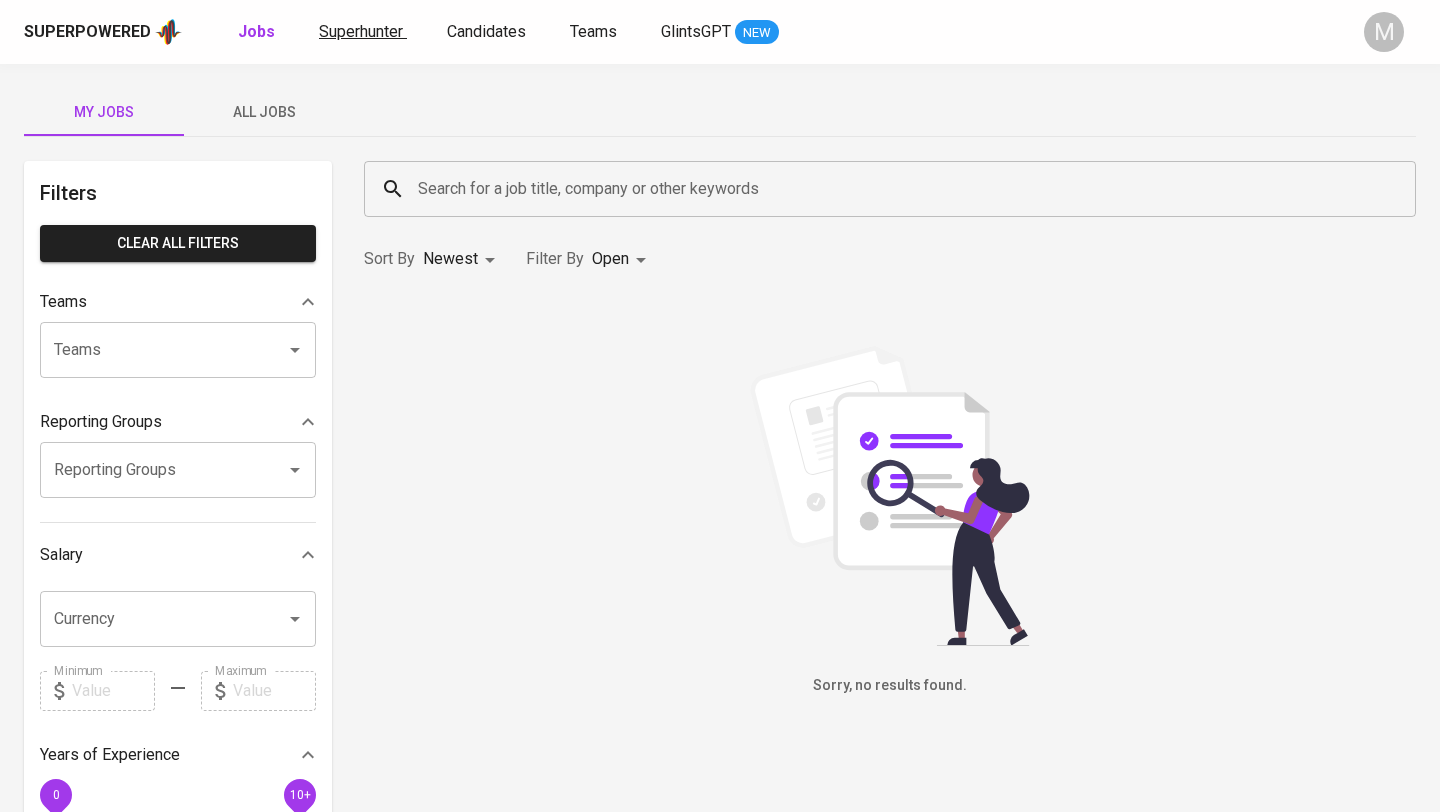 click on "Superhunter" at bounding box center (361, 31) 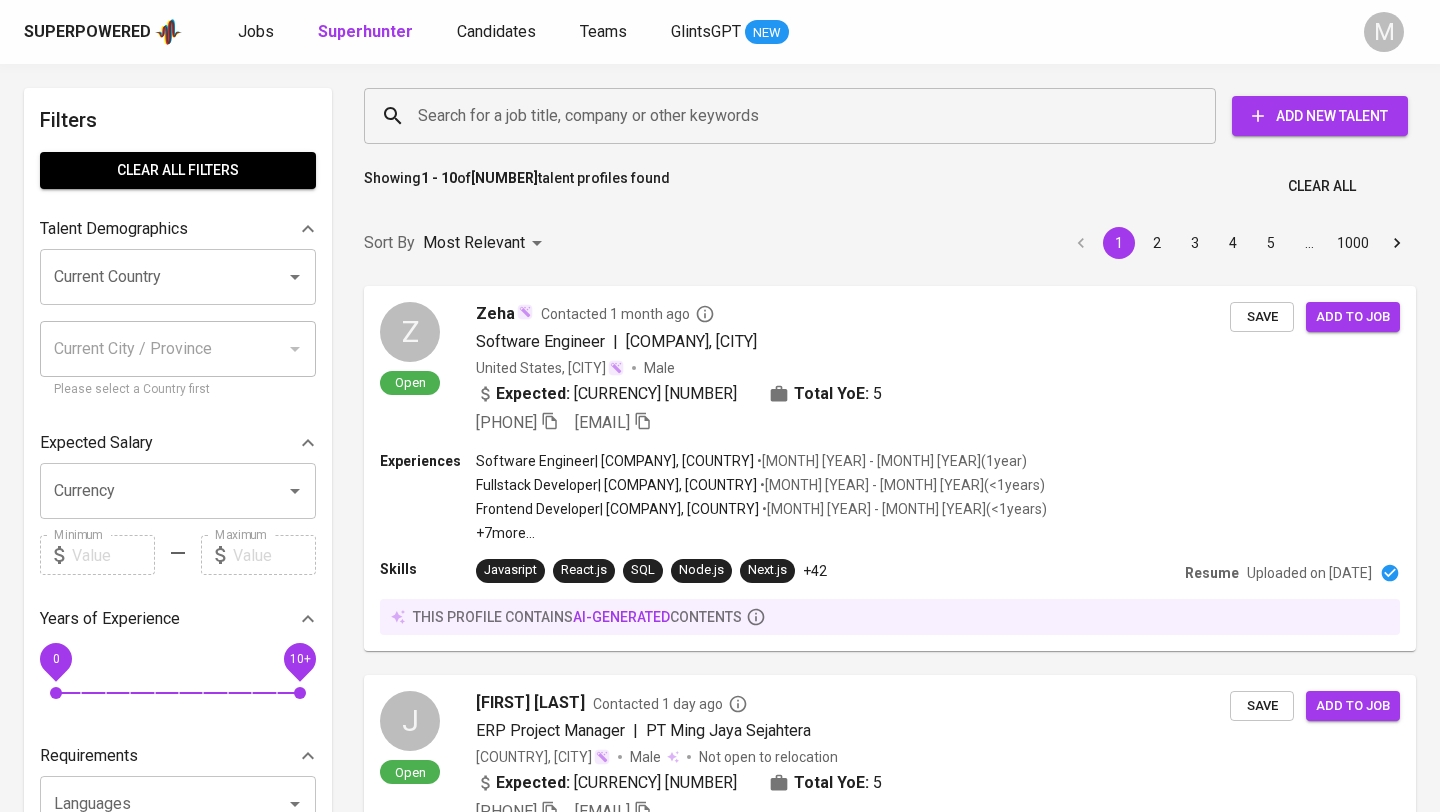 click on "Search for a job title, company or other keywords" at bounding box center (795, 116) 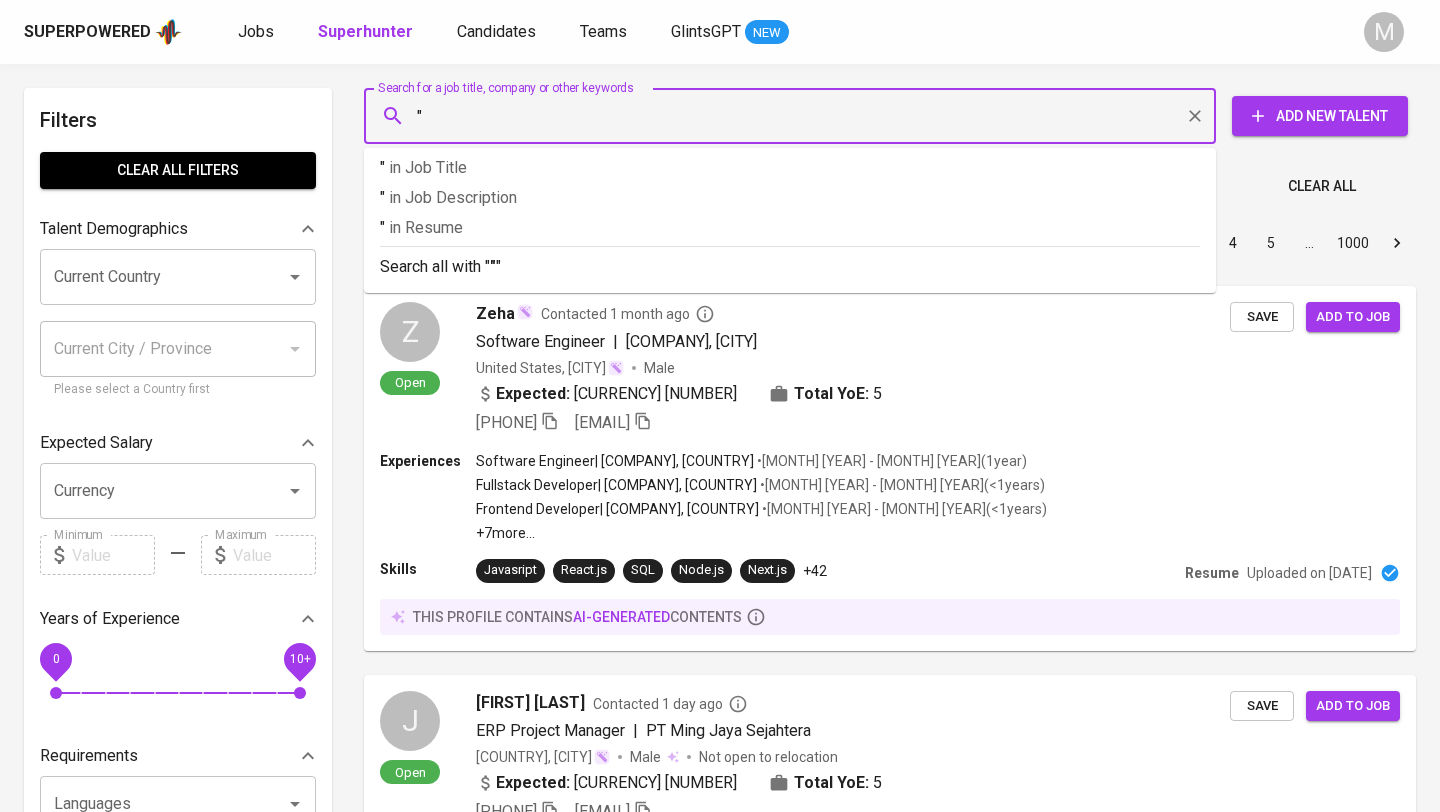 paste on "[EMAIL]" 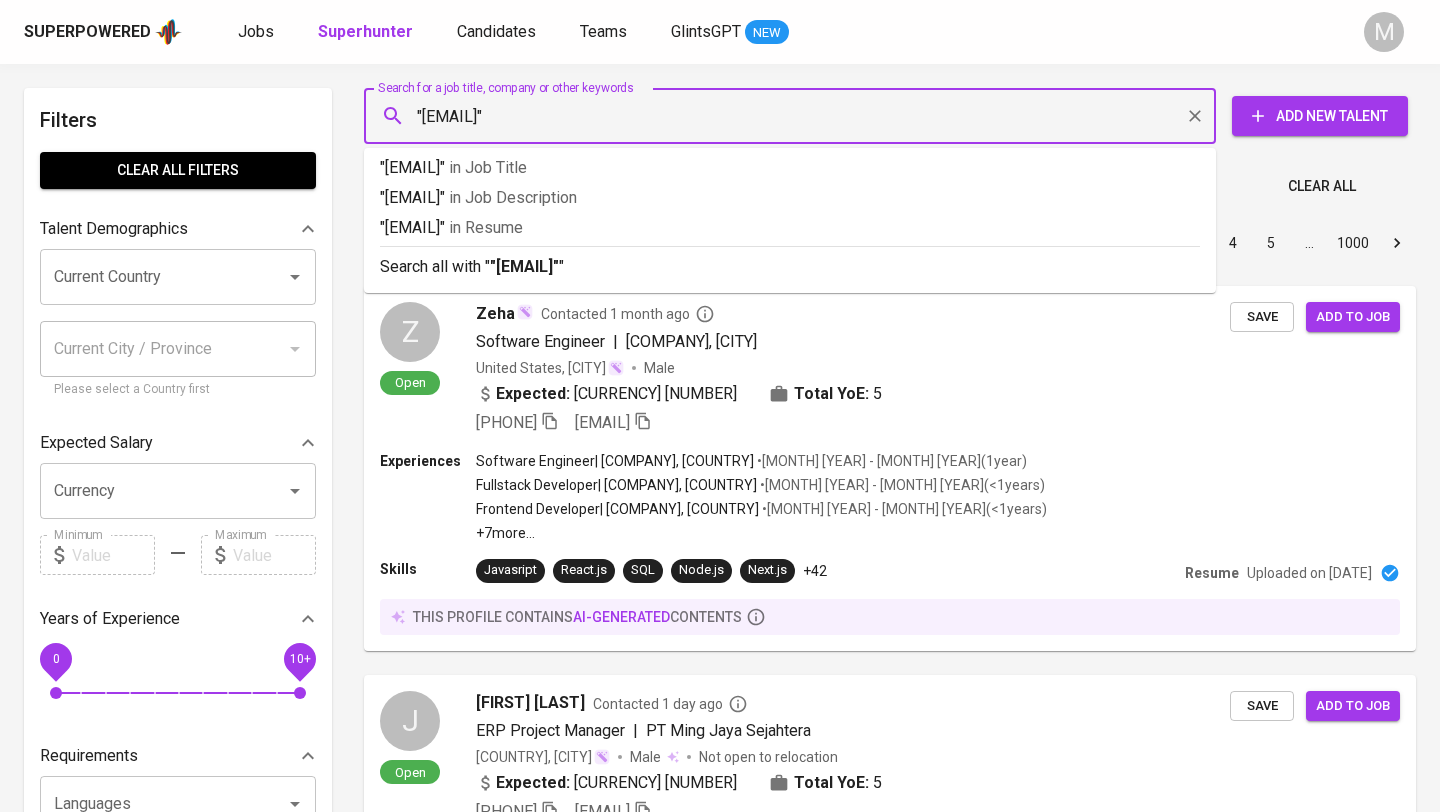 type 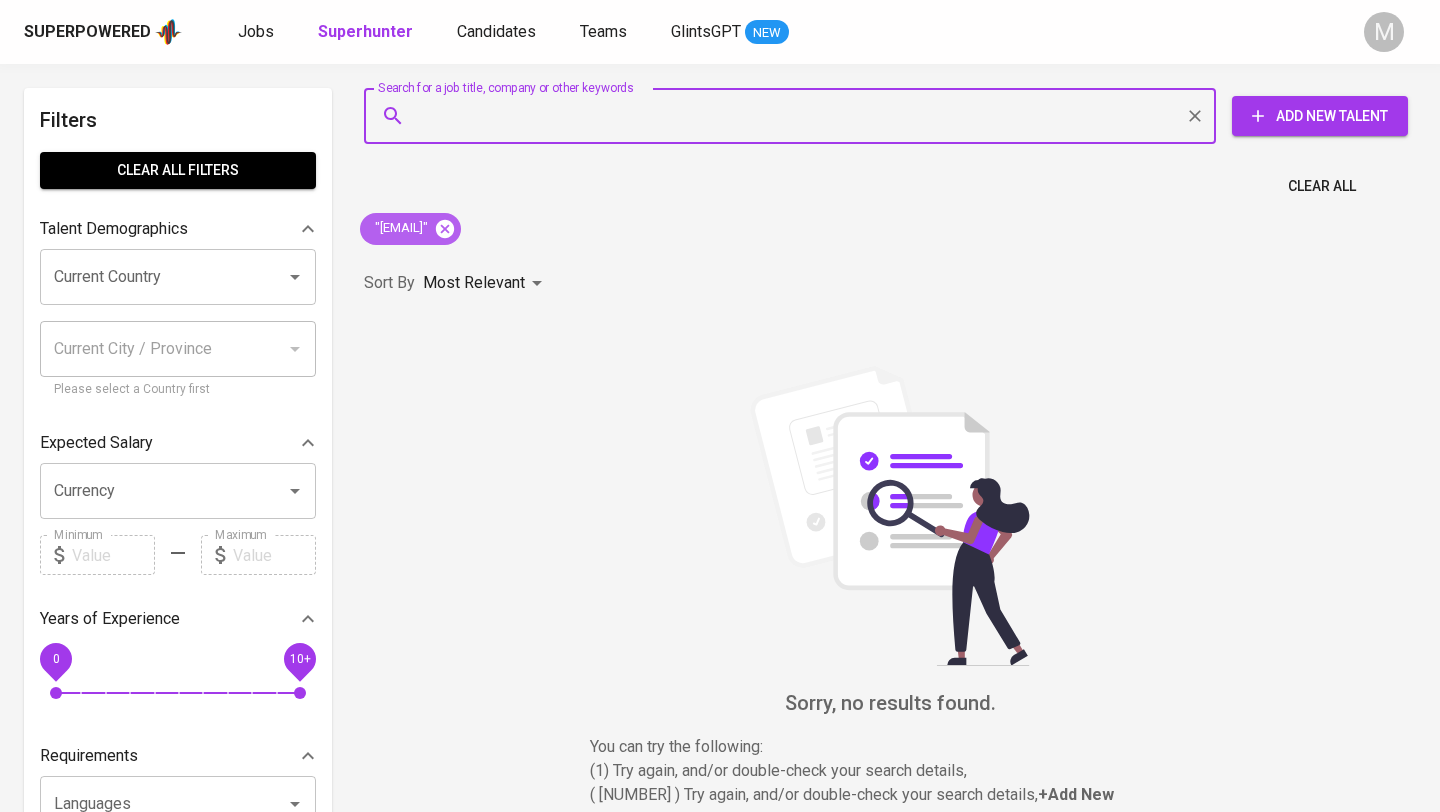 click at bounding box center [445, 229] 